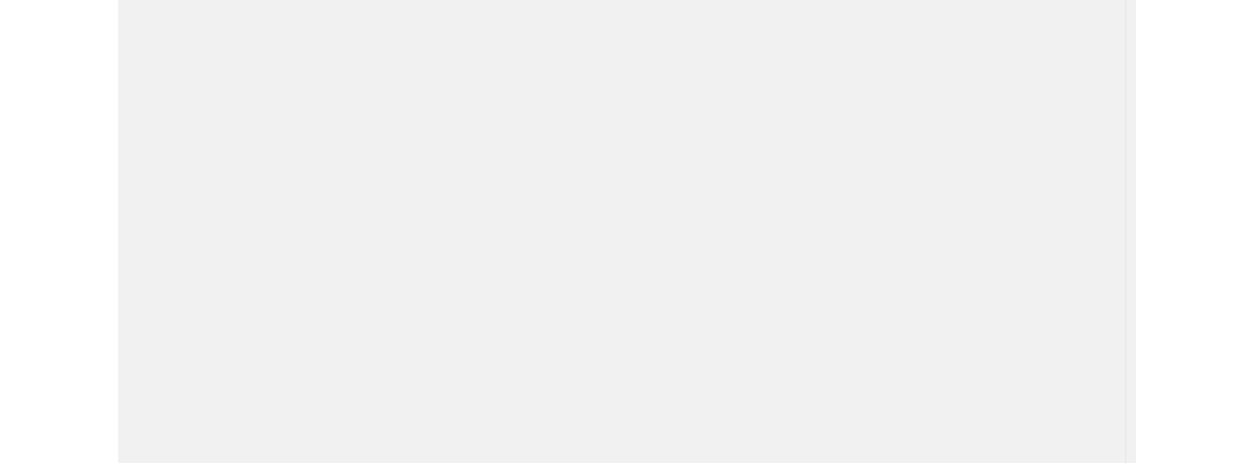 scroll, scrollTop: 0, scrollLeft: 0, axis: both 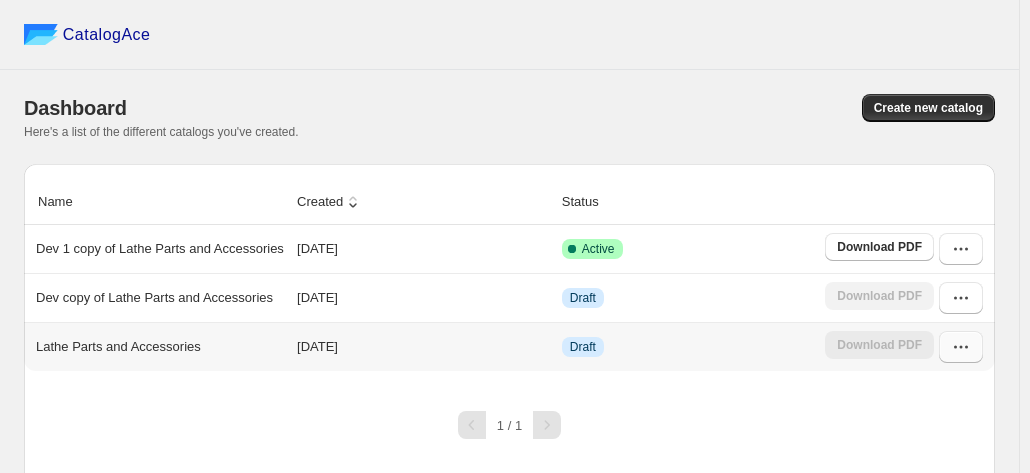 click at bounding box center (961, 347) 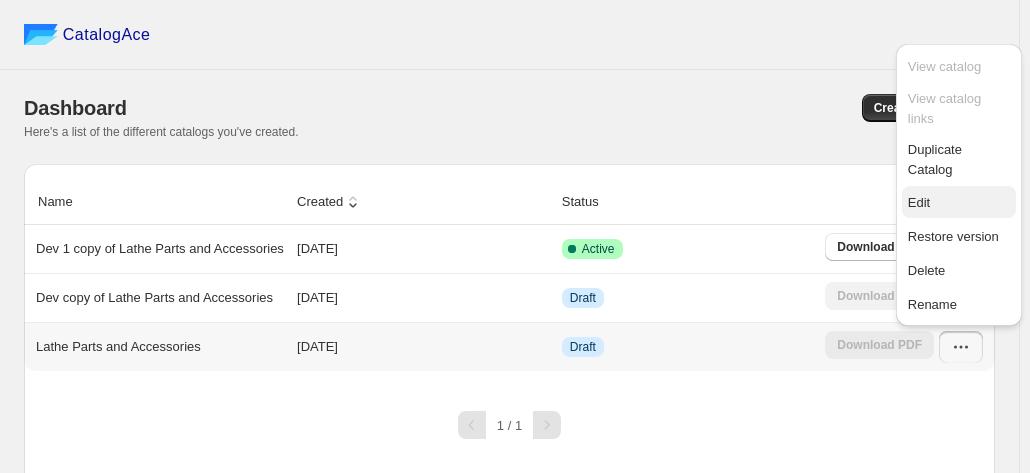 click on "Edit" at bounding box center (919, 202) 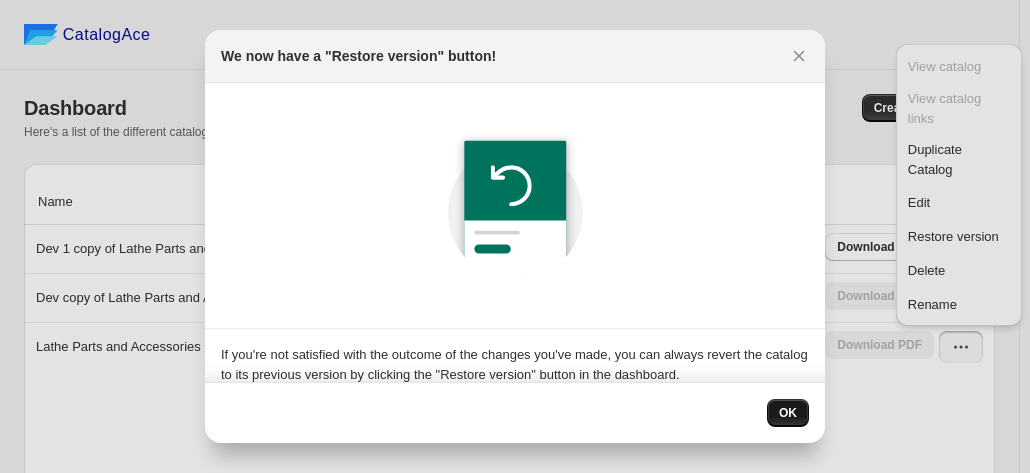 click on "OK" at bounding box center (788, 413) 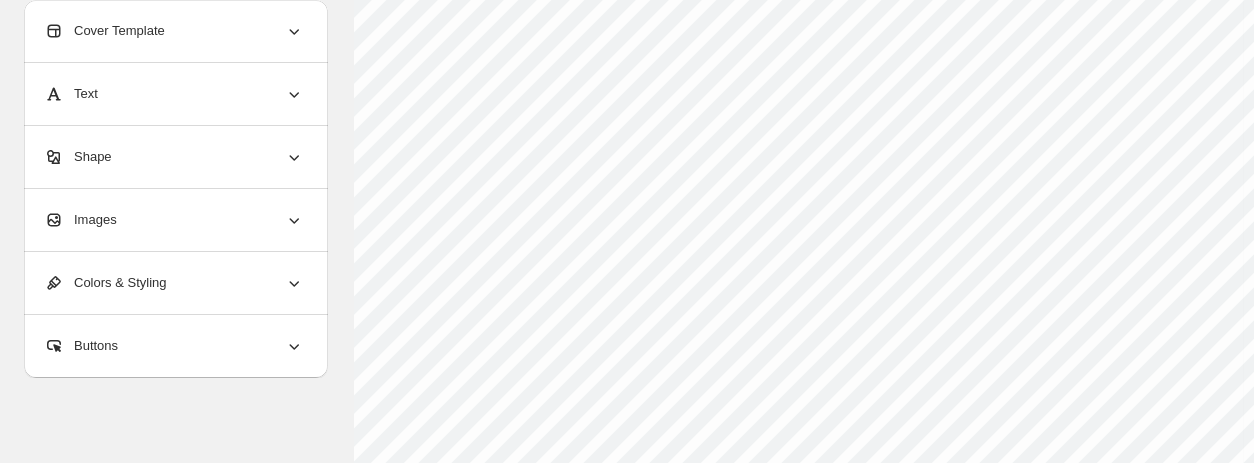 scroll, scrollTop: 191, scrollLeft: 0, axis: vertical 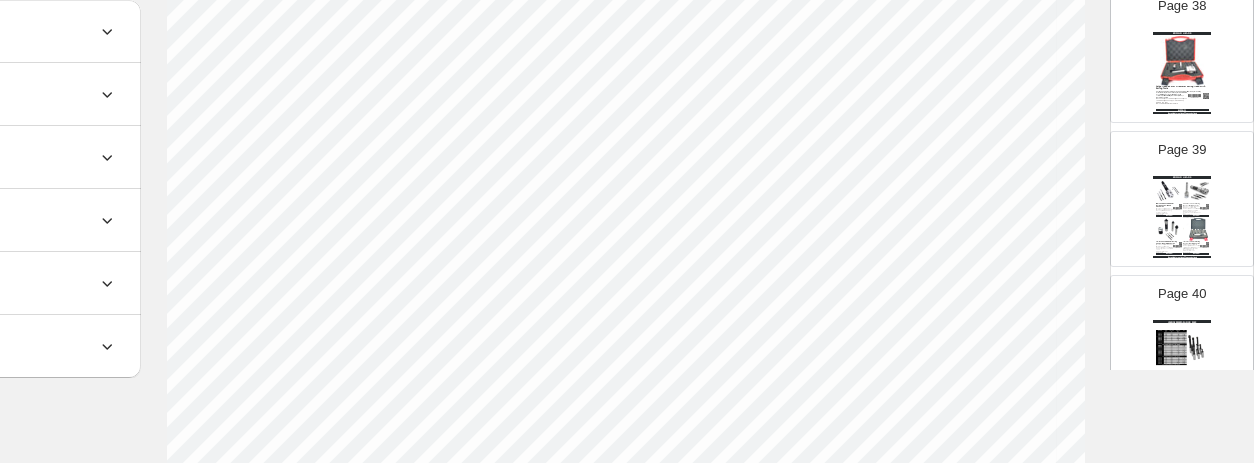 click at bounding box center (1196, 191) 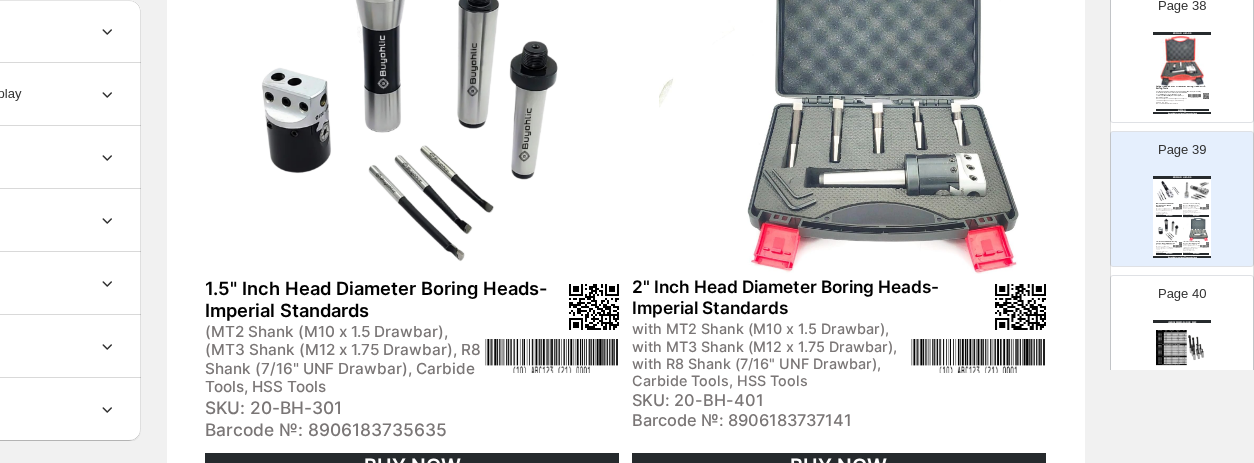 scroll, scrollTop: 830, scrollLeft: 187, axis: both 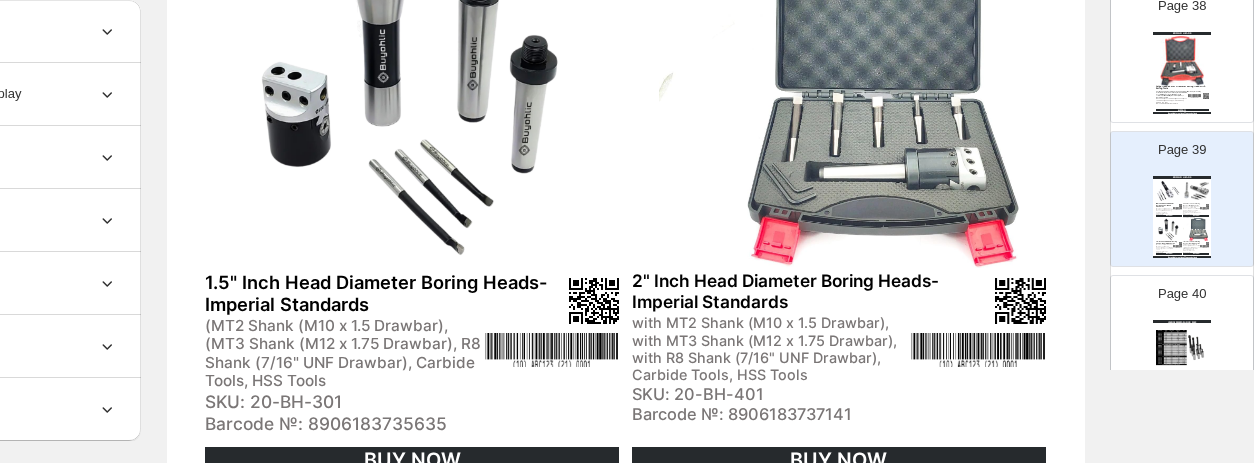 click at bounding box center [1182, 348] 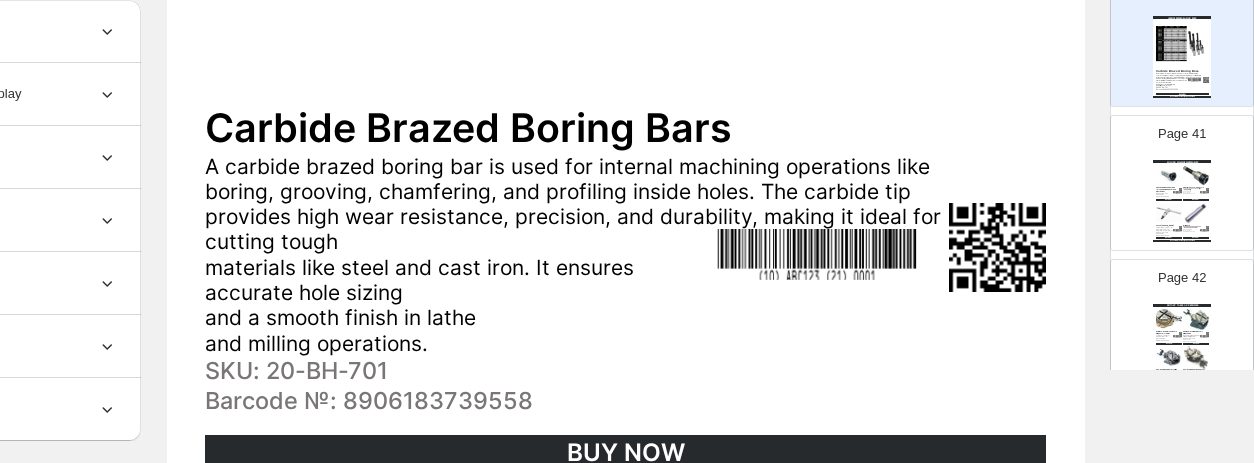 scroll, scrollTop: 5735, scrollLeft: 0, axis: vertical 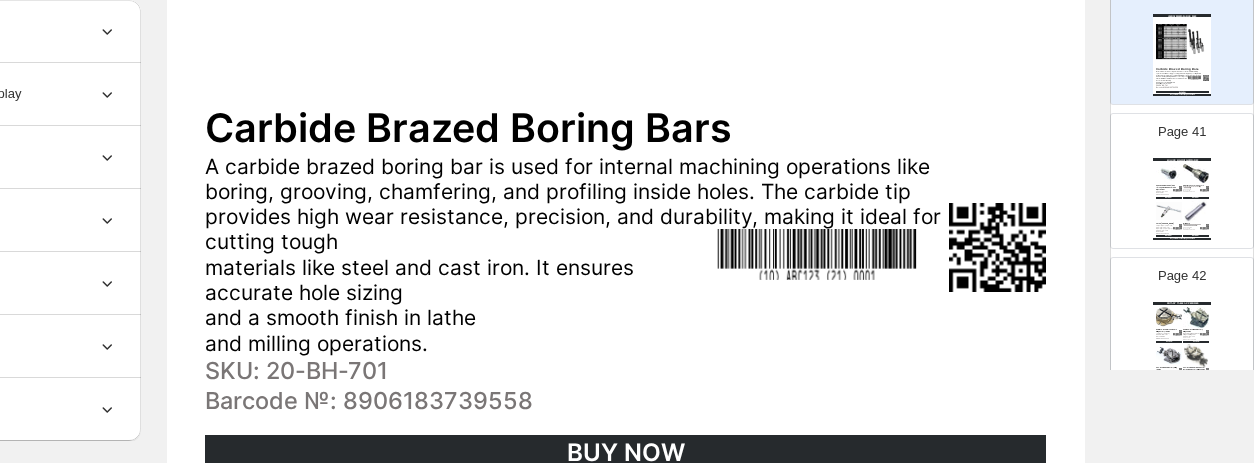 click on "Buyohlic International | Page undefined" at bounding box center [1182, 239] 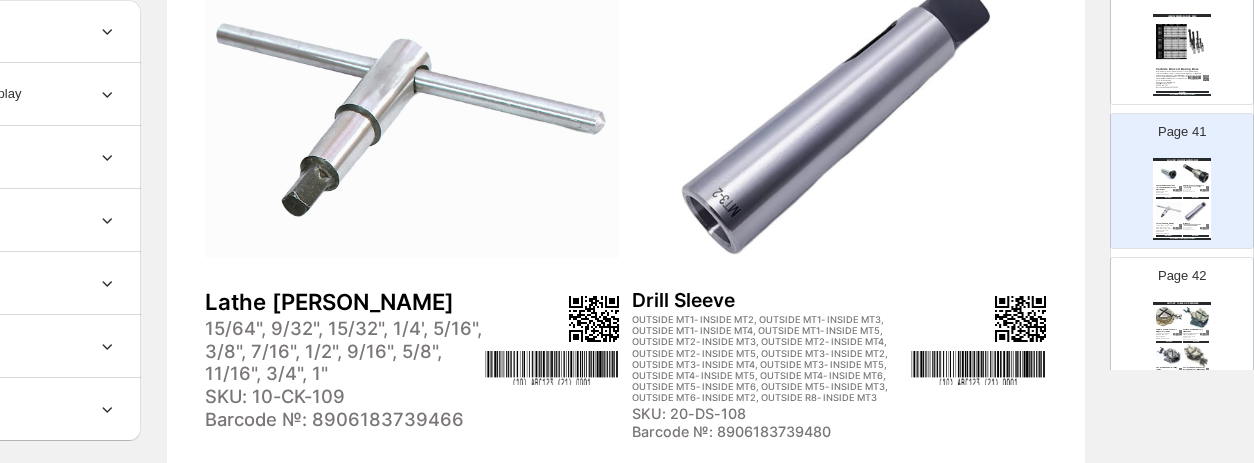 scroll, scrollTop: 814, scrollLeft: 187, axis: both 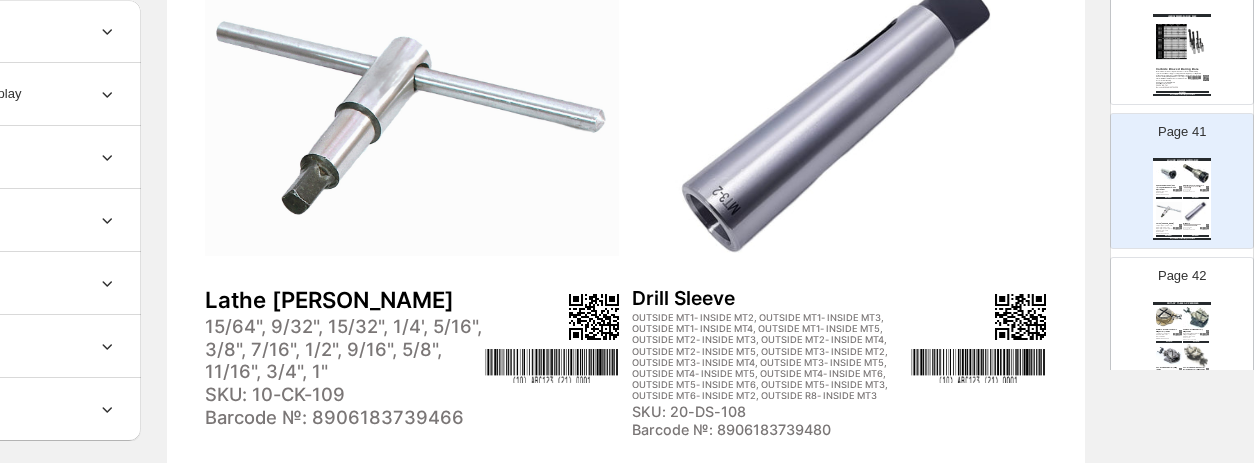 click at bounding box center (1196, 317) 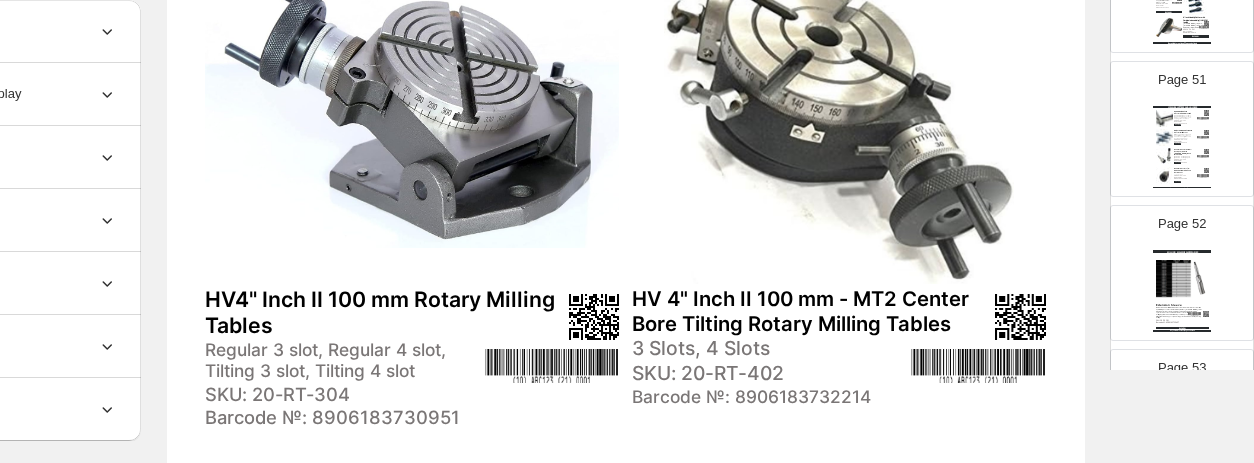 scroll, scrollTop: 7231, scrollLeft: 0, axis: vertical 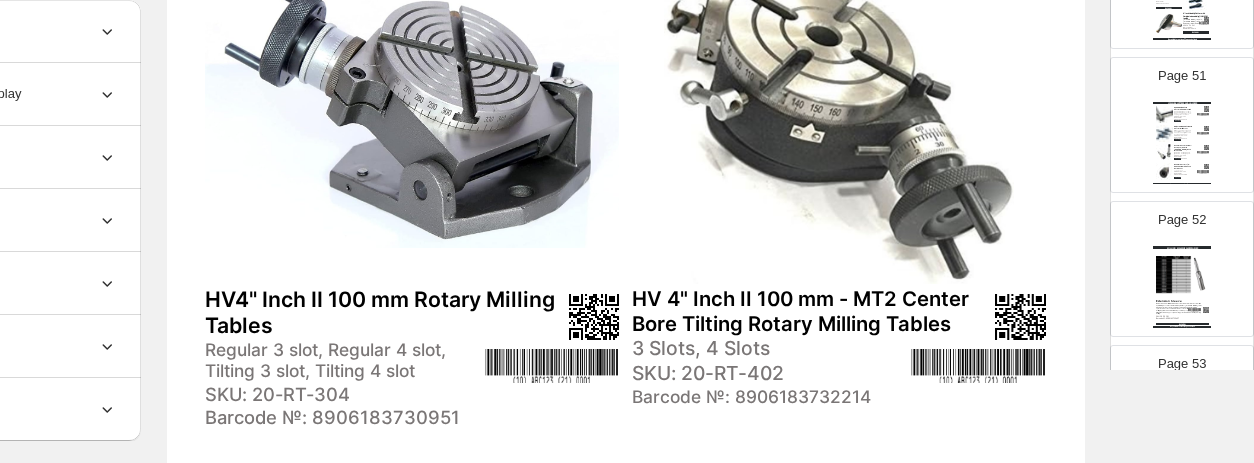 click at bounding box center [1182, 274] 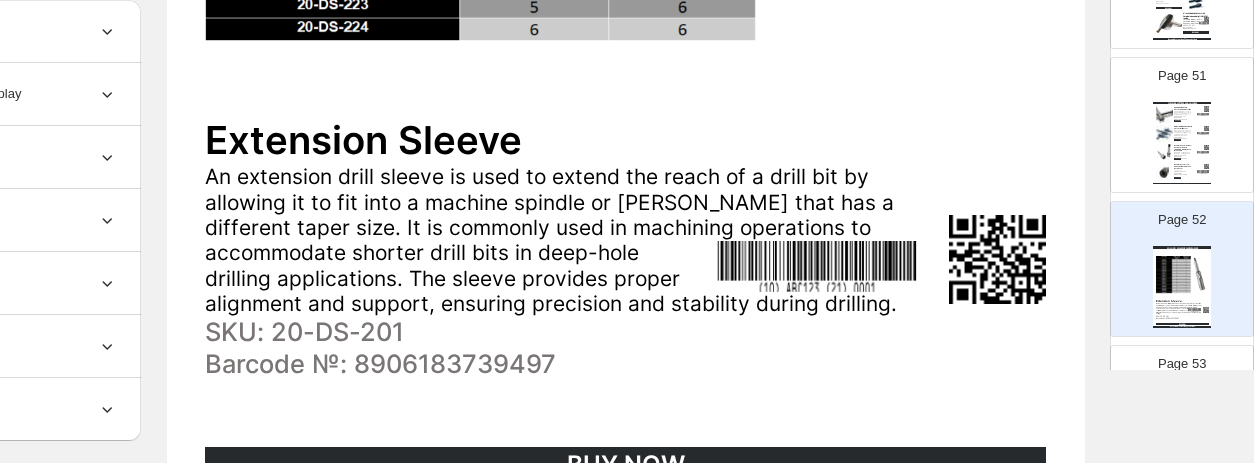 scroll, scrollTop: 826, scrollLeft: 187, axis: both 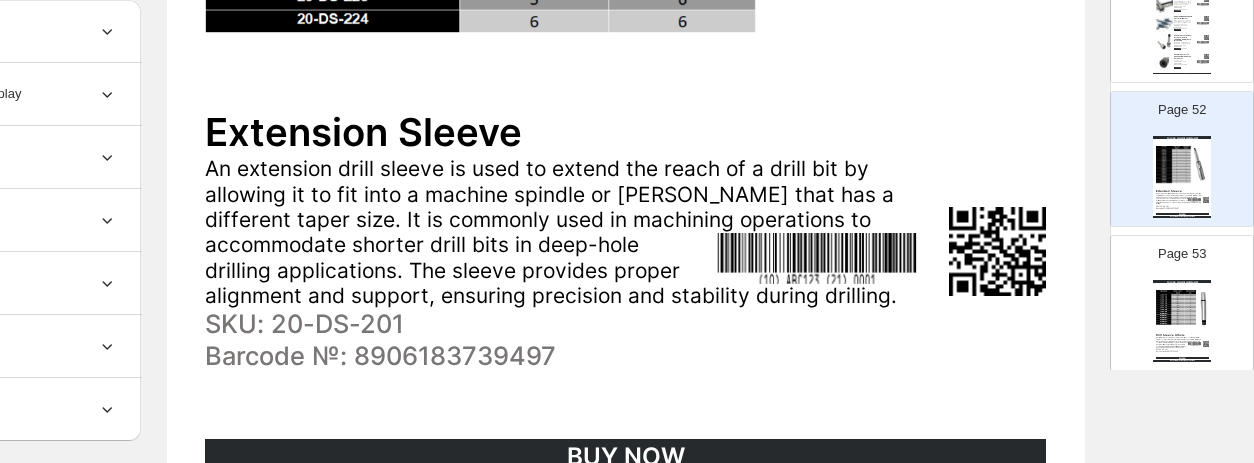 click at bounding box center [1182, 308] 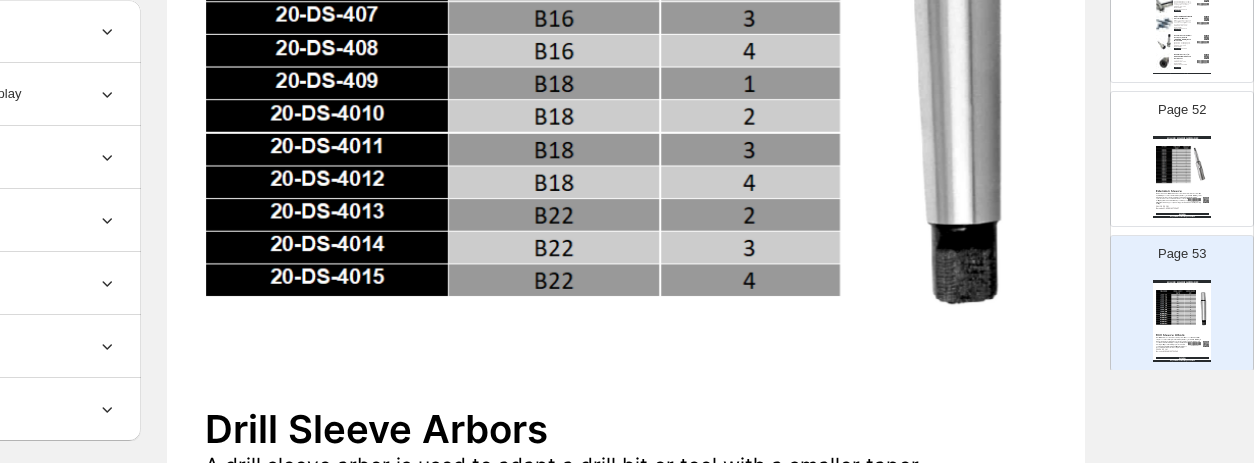 scroll, scrollTop: 279, scrollLeft: 187, axis: both 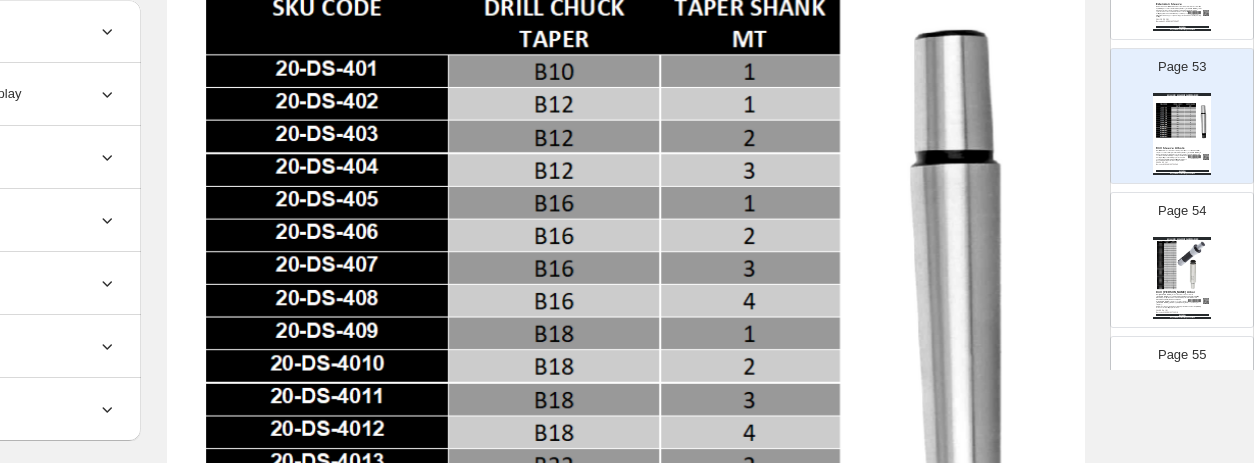click at bounding box center (1182, 265) 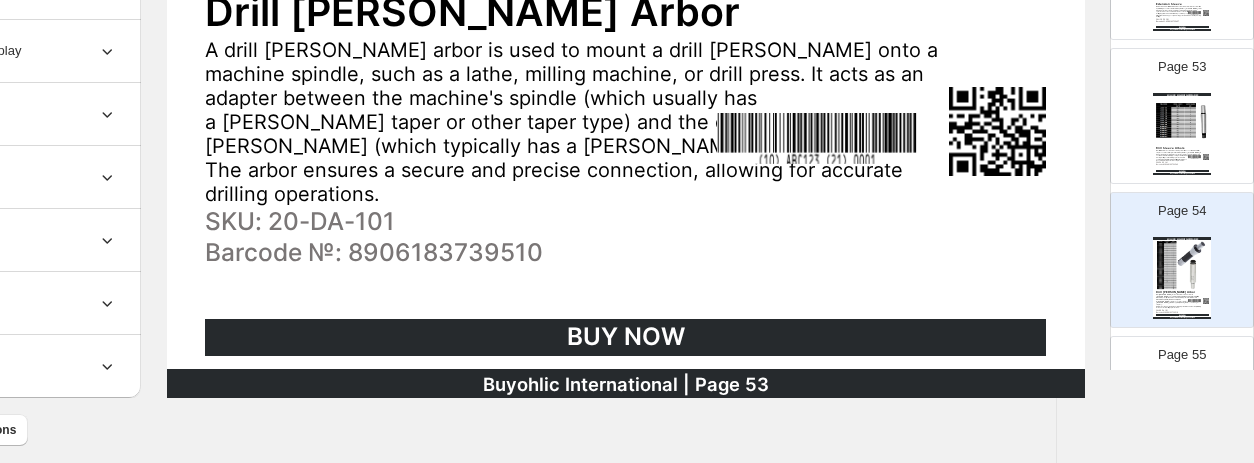 scroll, scrollTop: 947, scrollLeft: 187, axis: both 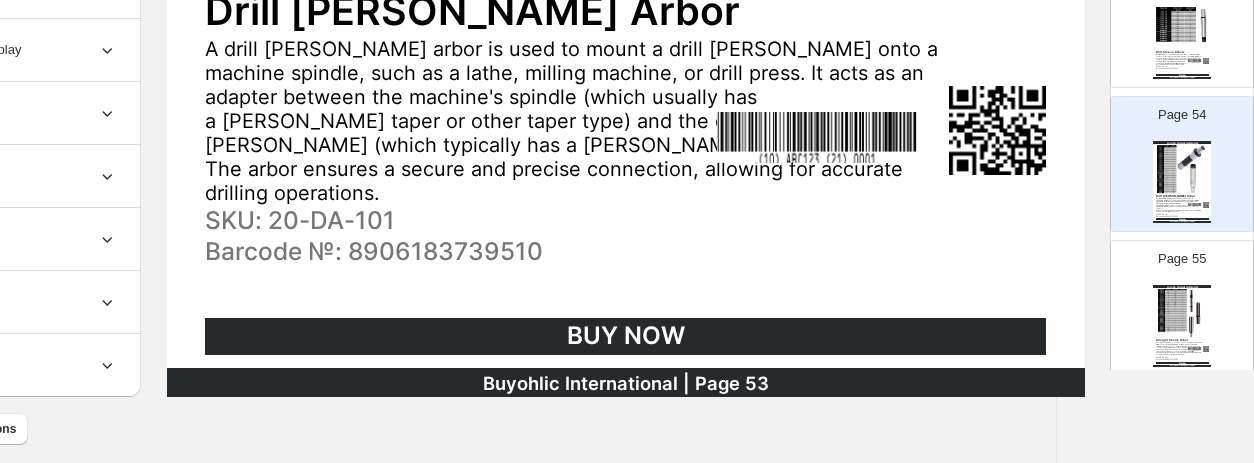 click at bounding box center [1182, 313] 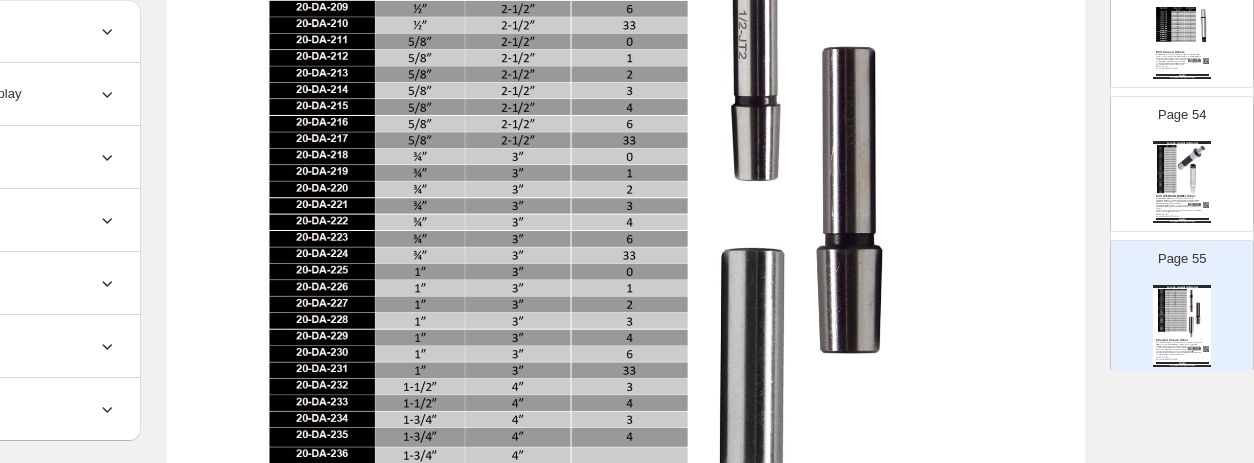 scroll, scrollTop: 0, scrollLeft: 187, axis: horizontal 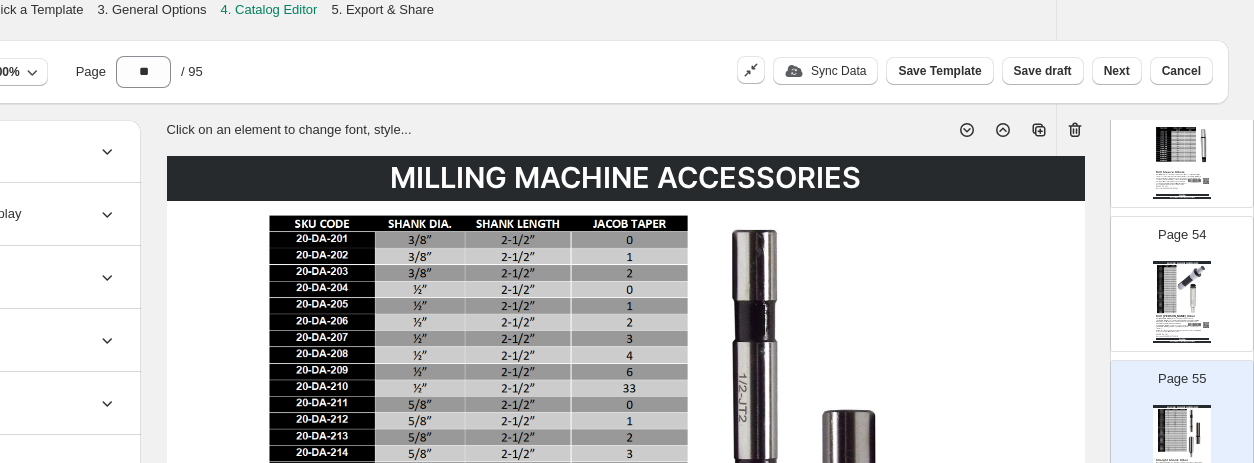 click on "Page 54 MILLING MACHINE ACCESSORIES Drill [PERSON_NAME] Arbor  A drill [PERSON_NAME] arbor is used to mount a drill [PERSON_NAME] onto a machine spindle, such as a lathe, milling machine, or drill press. It acts as an adapter between the machine's spindle (which usually has
a [PERSON_NAME] taper or other taper type) and the drill
[PERSON_NAME] (which typically has a [PERSON_NAME] taper).
The arbor ensures a secure and precise connection, allowing for accurate drilling operations. SKU:  20-DA-101 Barcode №:  8906183739510 BUY NOW Buyohlic International | Page undefined" at bounding box center (1174, 276) 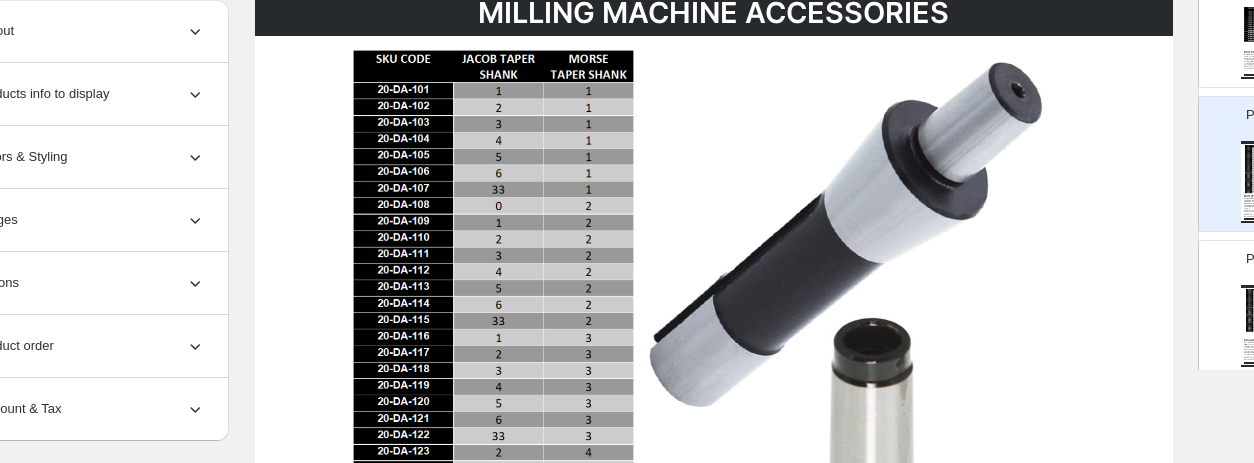 scroll, scrollTop: 165, scrollLeft: 187, axis: both 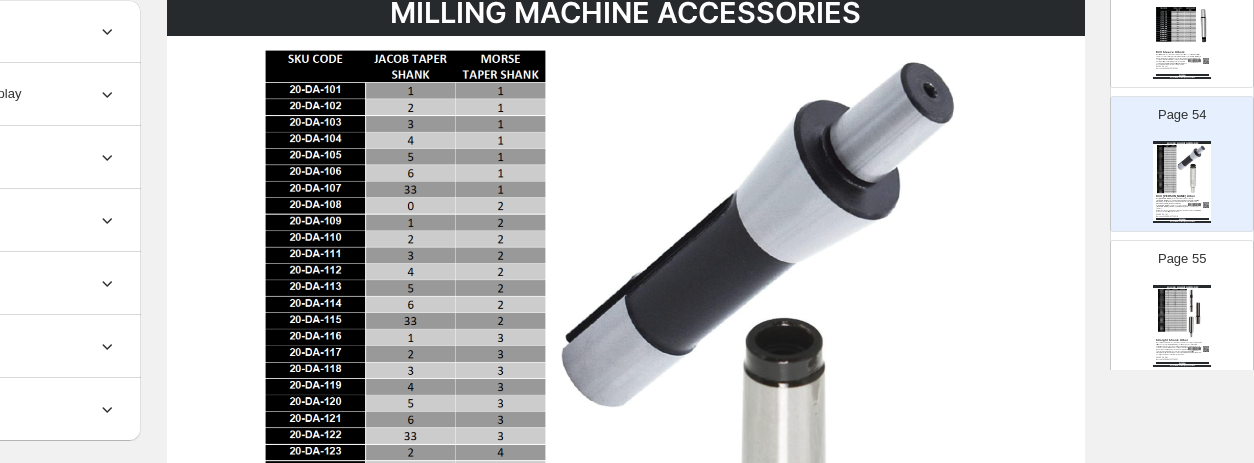 click at bounding box center [1182, 313] 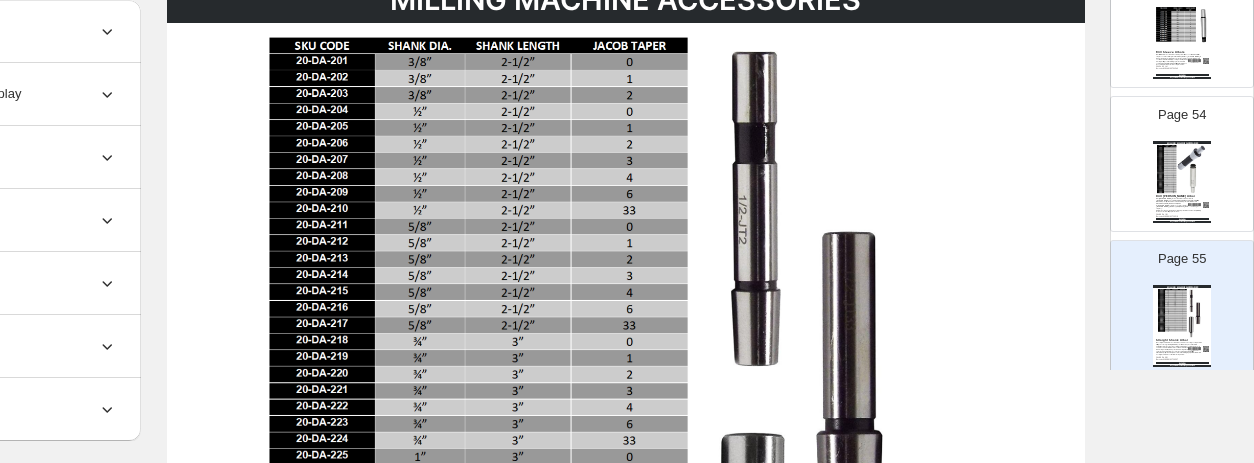 scroll, scrollTop: 178, scrollLeft: 187, axis: both 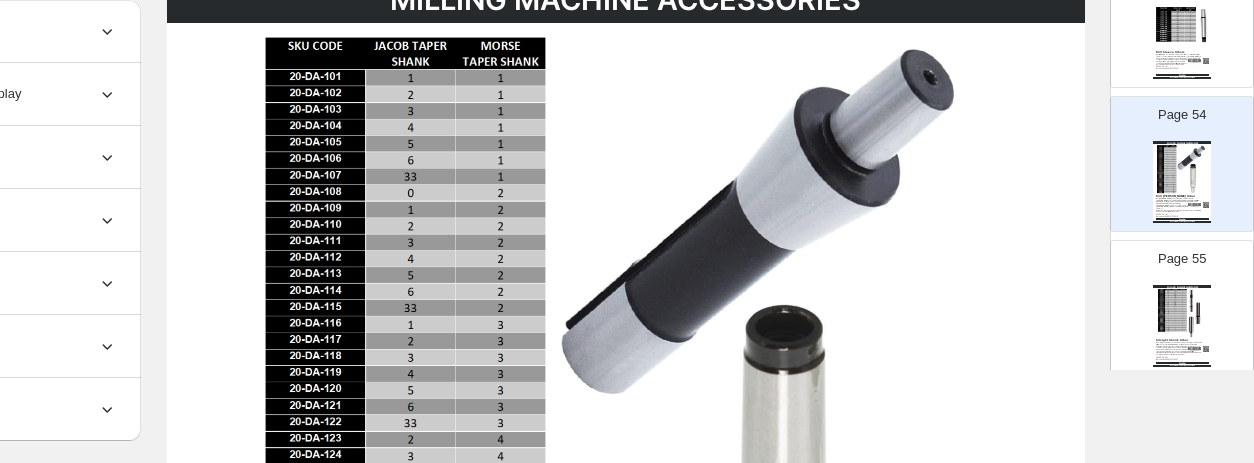 click at bounding box center (1182, 313) 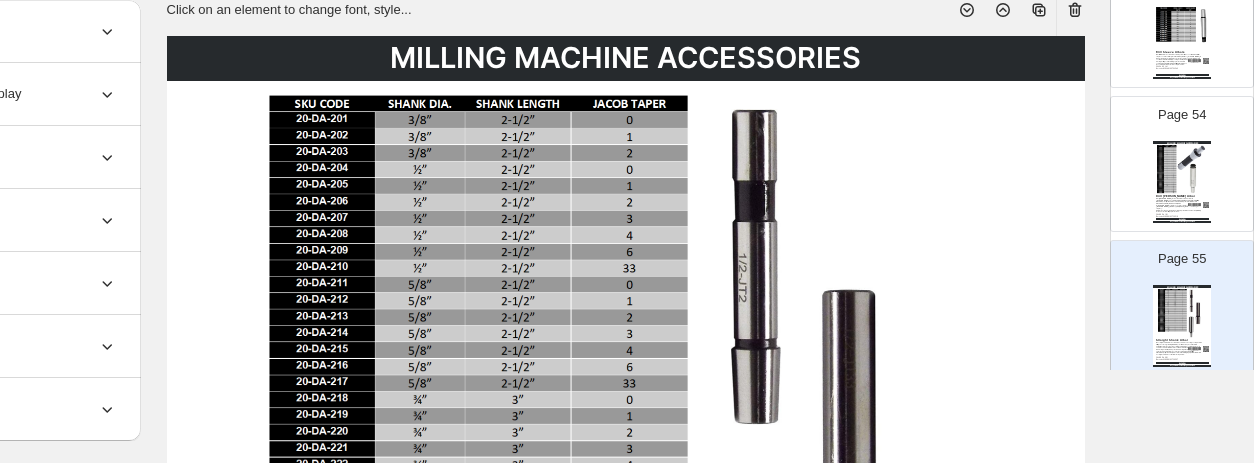 scroll, scrollTop: 117, scrollLeft: 187, axis: both 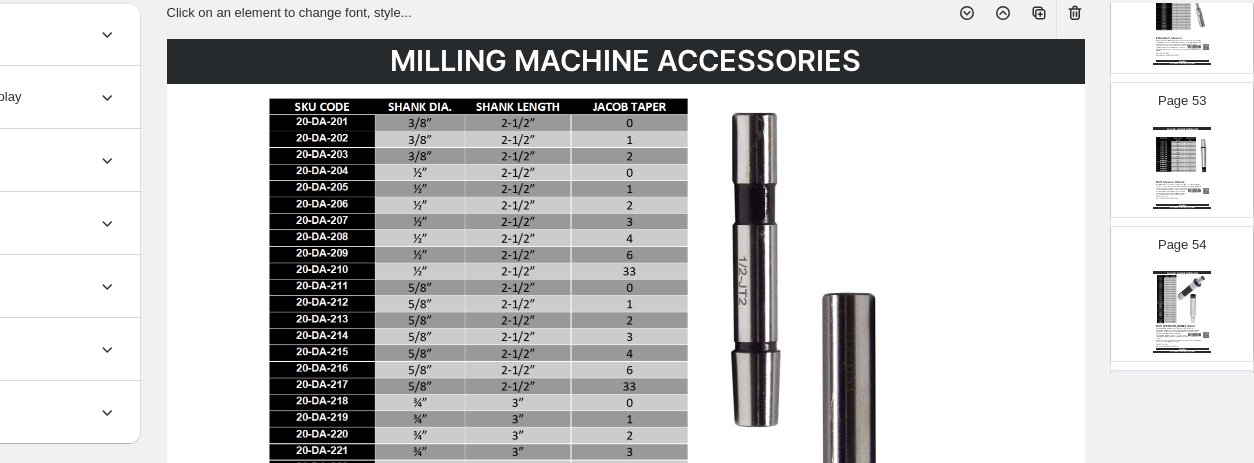 click at bounding box center (1182, 155) 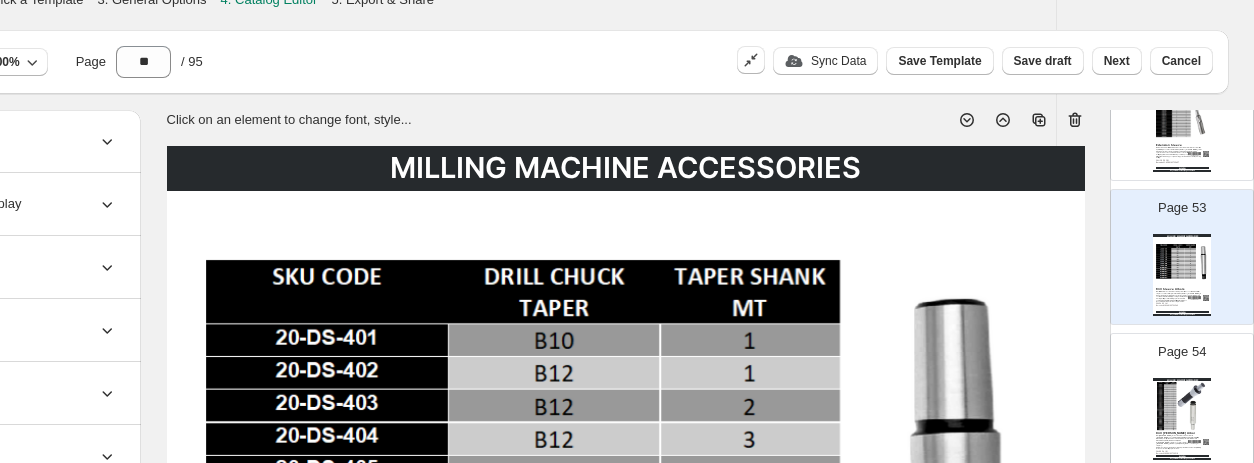 scroll, scrollTop: 12, scrollLeft: 187, axis: both 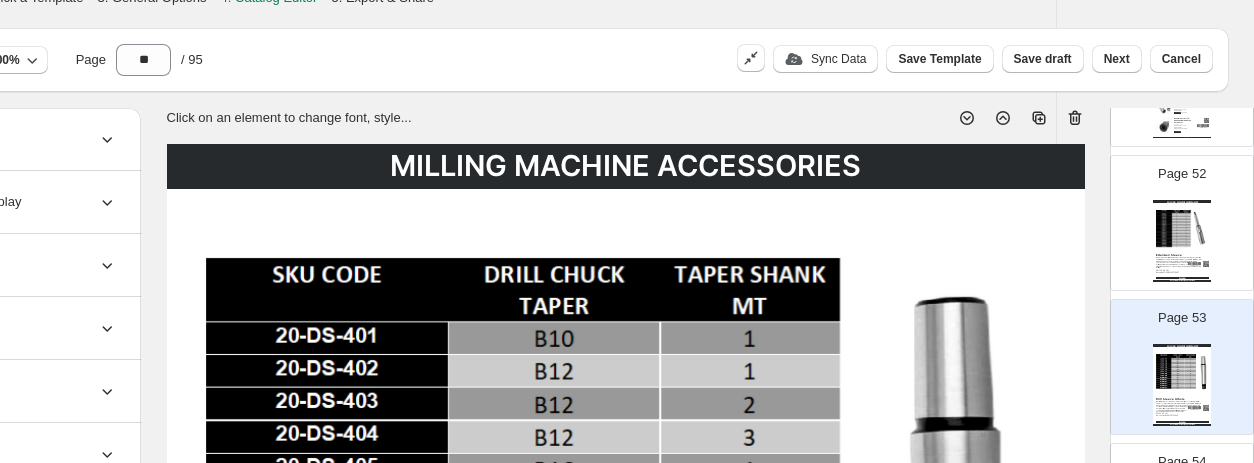 click at bounding box center [1182, 228] 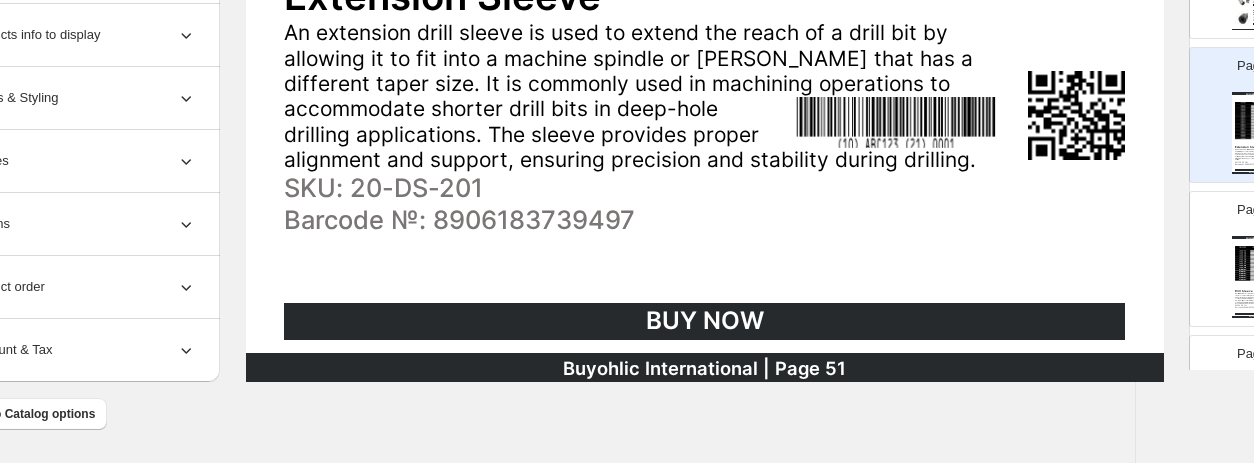 scroll, scrollTop: 961, scrollLeft: 108, axis: both 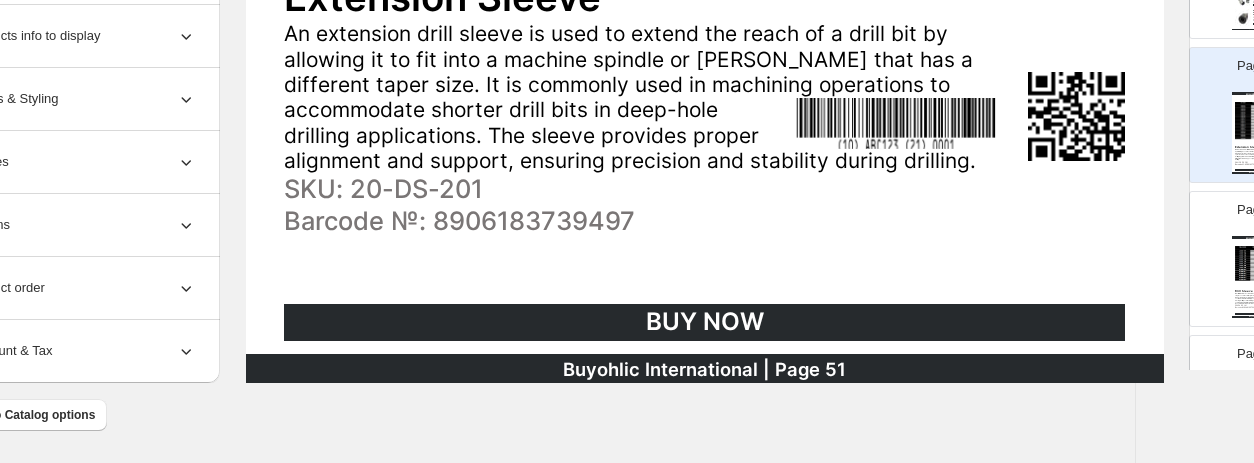 click on "MILLING MACHINE ACCESSORIES Extension Sleeve  An extension drill sleeve is used to extend the reach of a drill bit by allowing it to fit into a machine spindle or [PERSON_NAME] that has a different taper size. It is commonly used in machining operations to accommodate shorter drill bits in deep-hole
drilling applications. The sleeve provides proper
alignment and support, ensuring precision and stability during drilling. SKU:  20-DS-201 Barcode №:  8906183739497 BUY NOW Buyohlic International | Page 51" at bounding box center [705, -211] 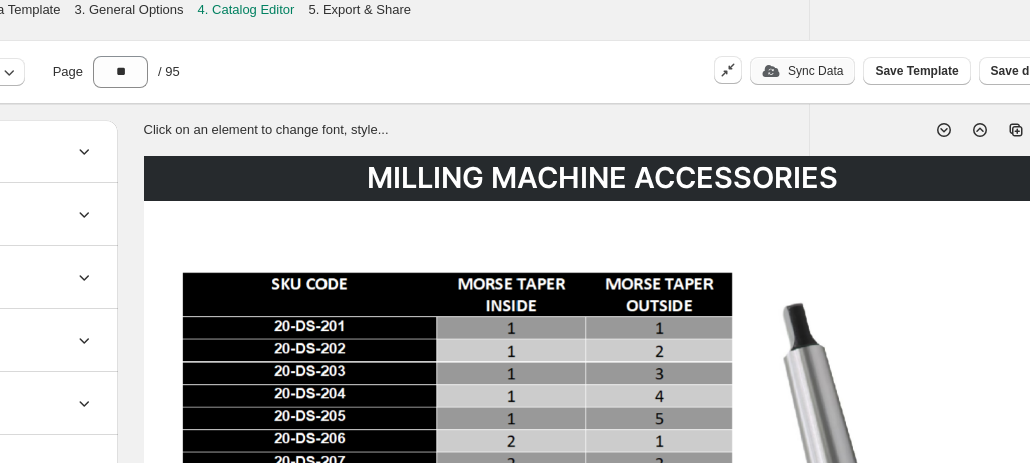 scroll, scrollTop: 0, scrollLeft: 411, axis: horizontal 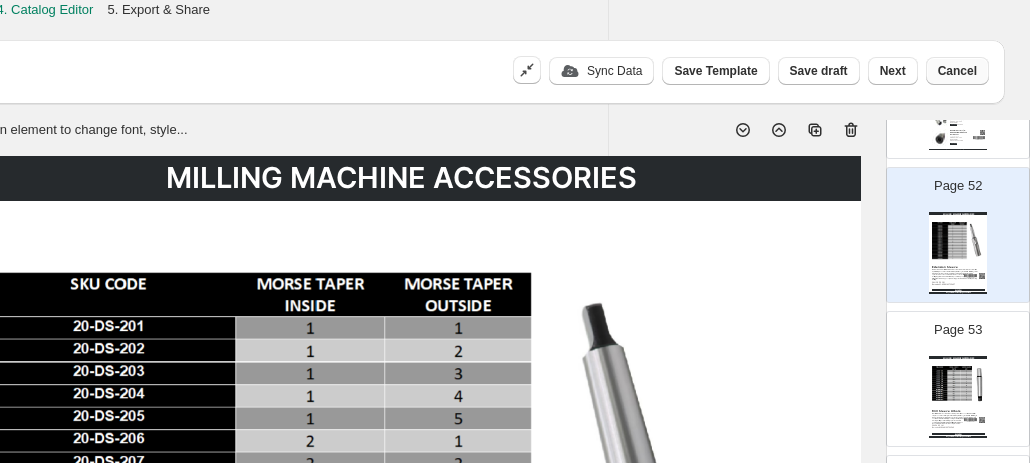 click on "Cancel" at bounding box center [957, 71] 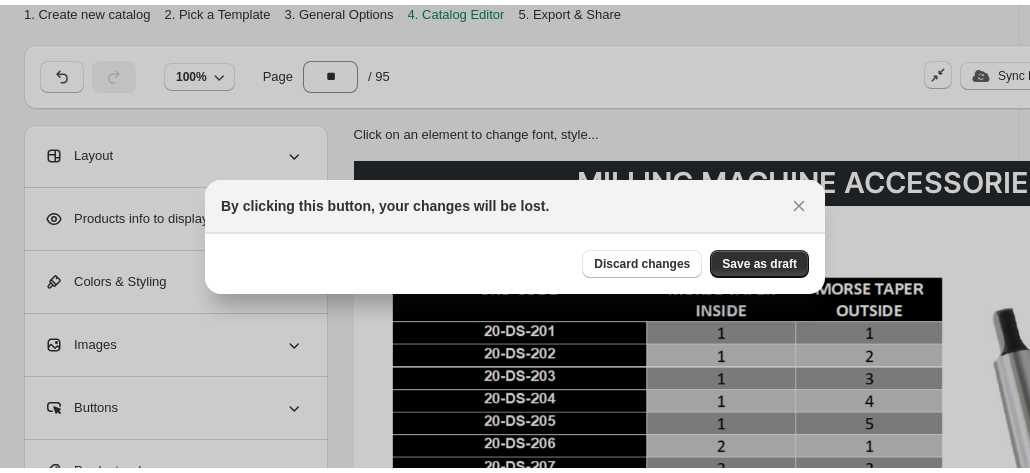 scroll, scrollTop: 0, scrollLeft: 0, axis: both 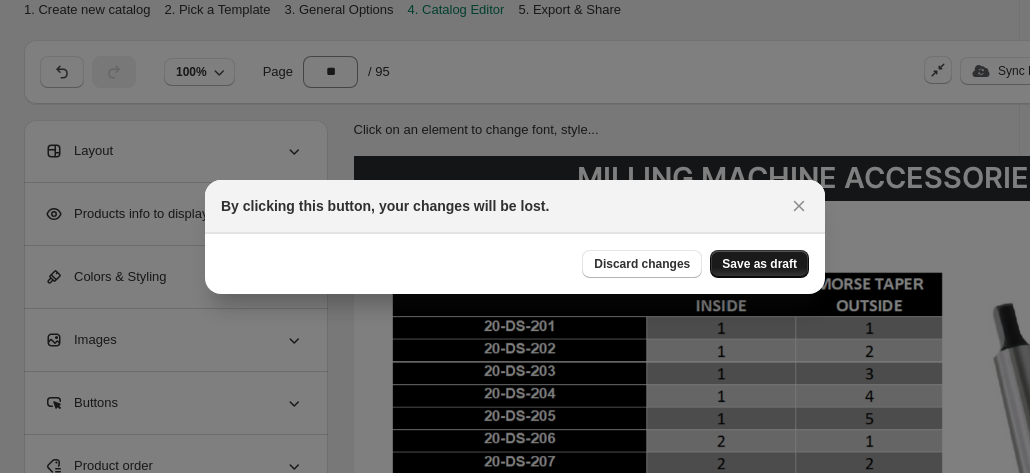 click on "Save as draft" at bounding box center (759, 264) 